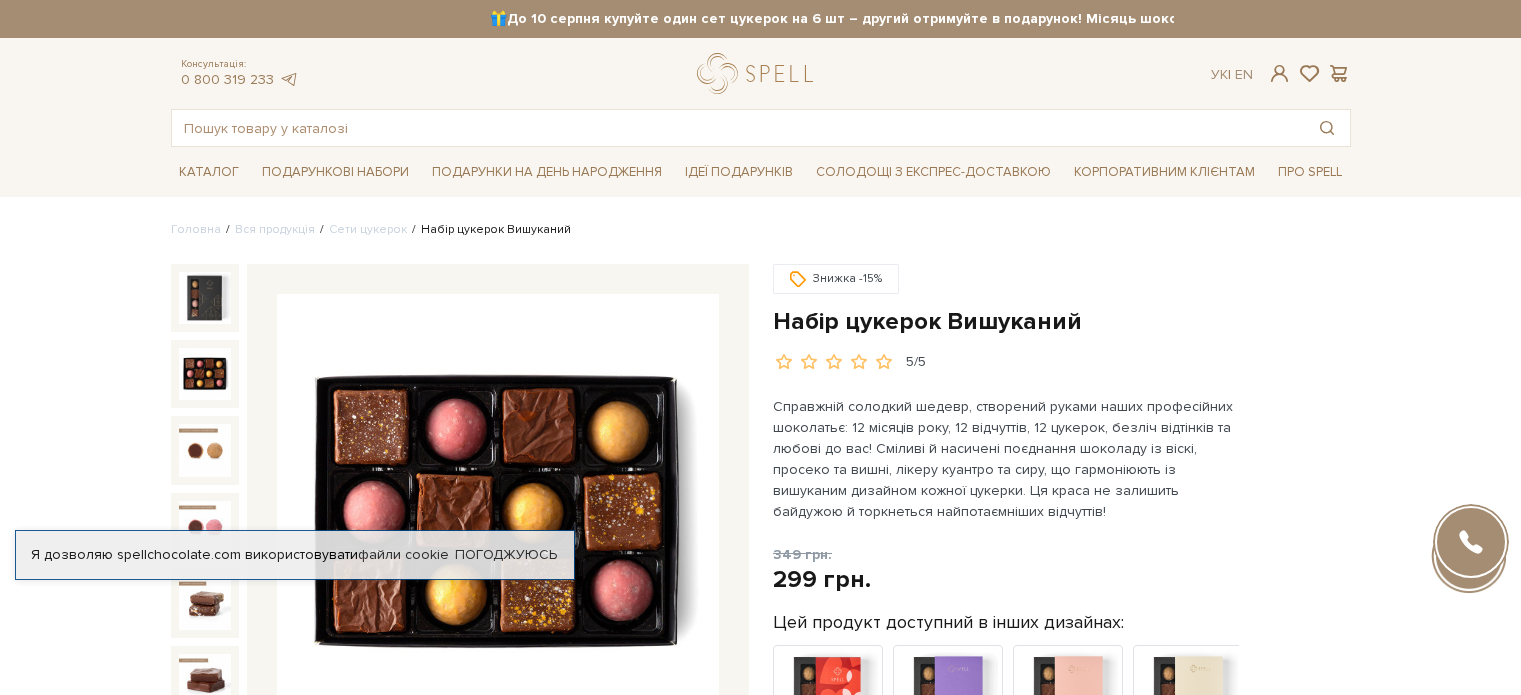 scroll, scrollTop: 141, scrollLeft: 0, axis: vertical 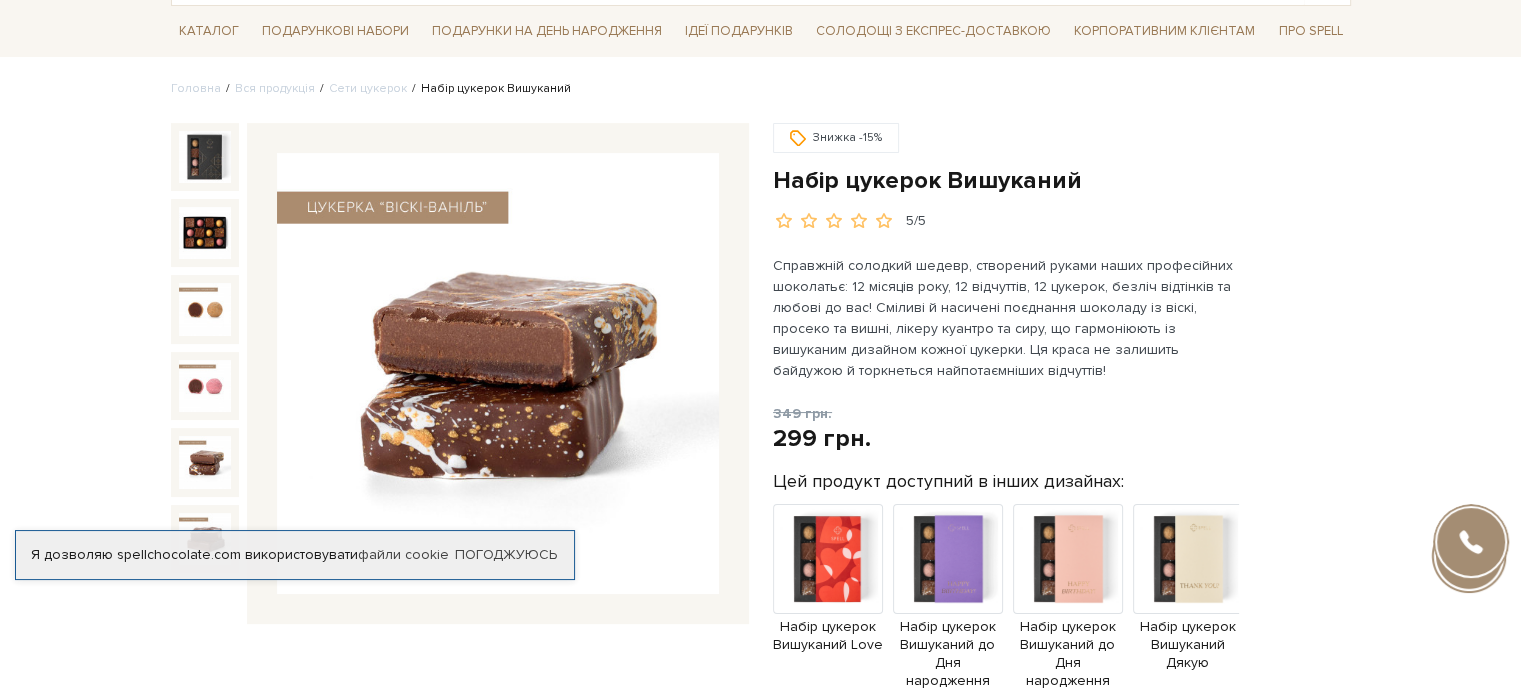 click at bounding box center (205, 462) 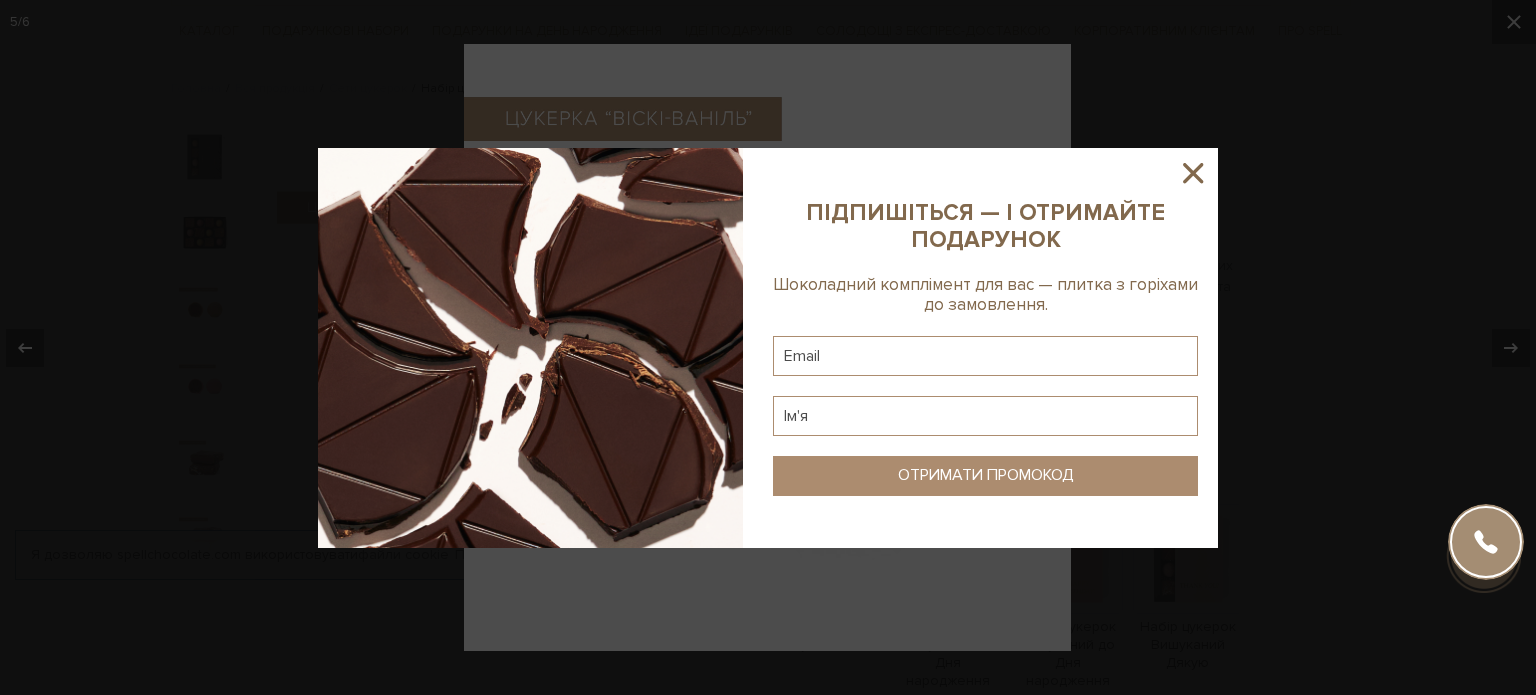 click 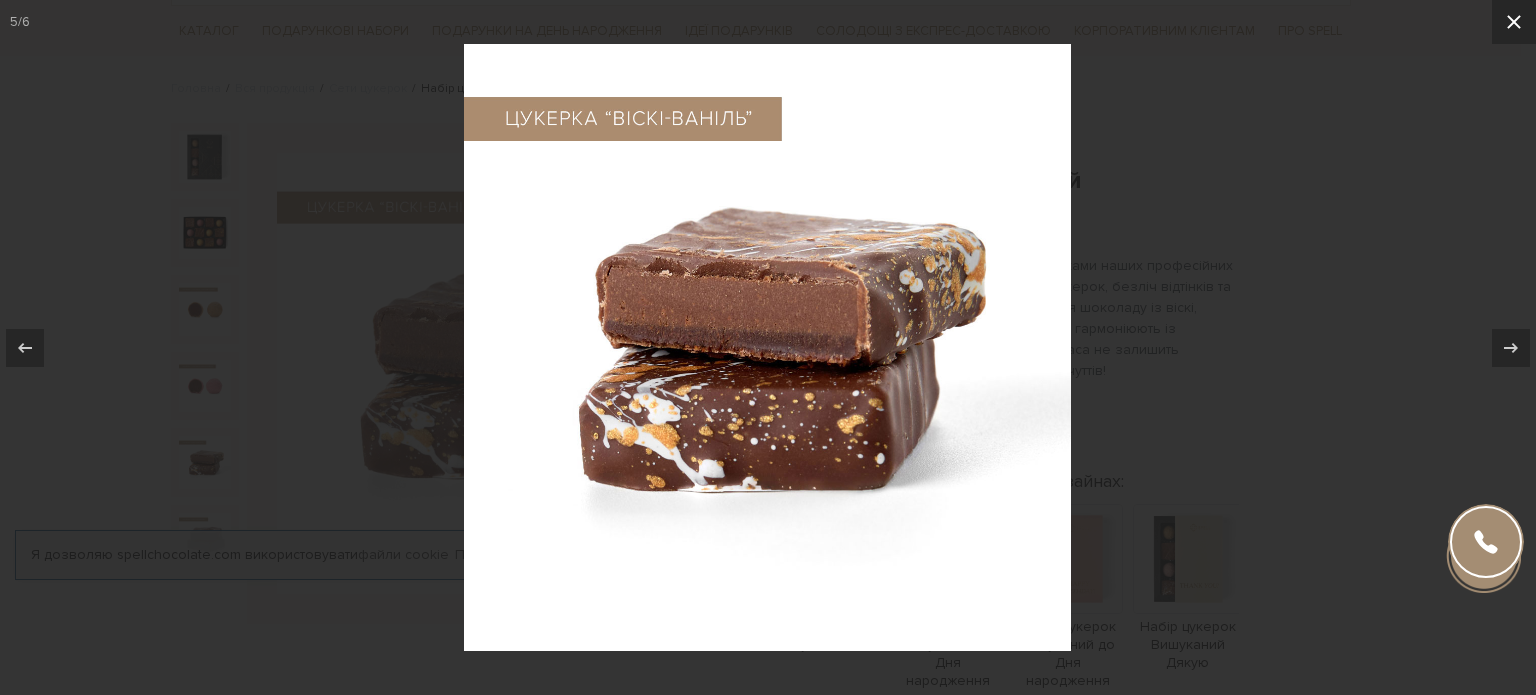 click 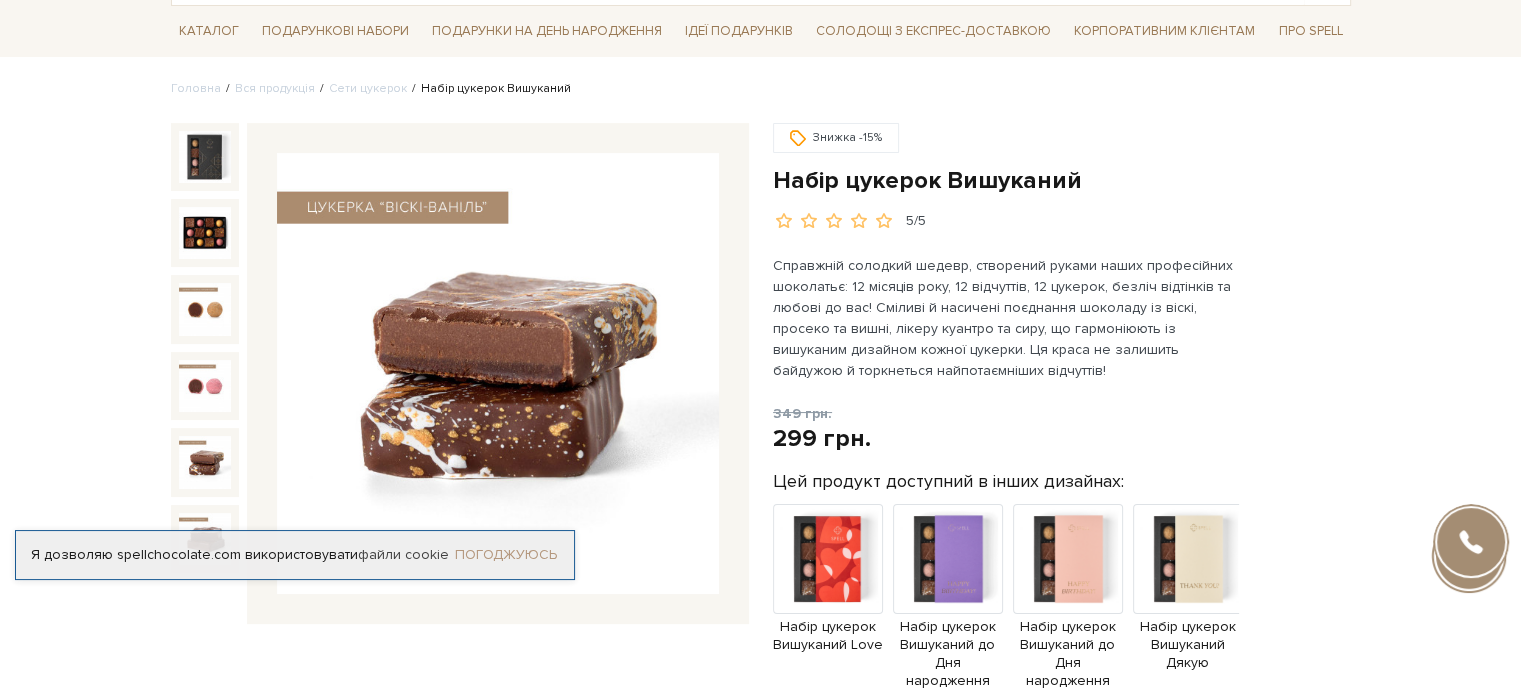 click on "Погоджуюсь" at bounding box center (506, 555) 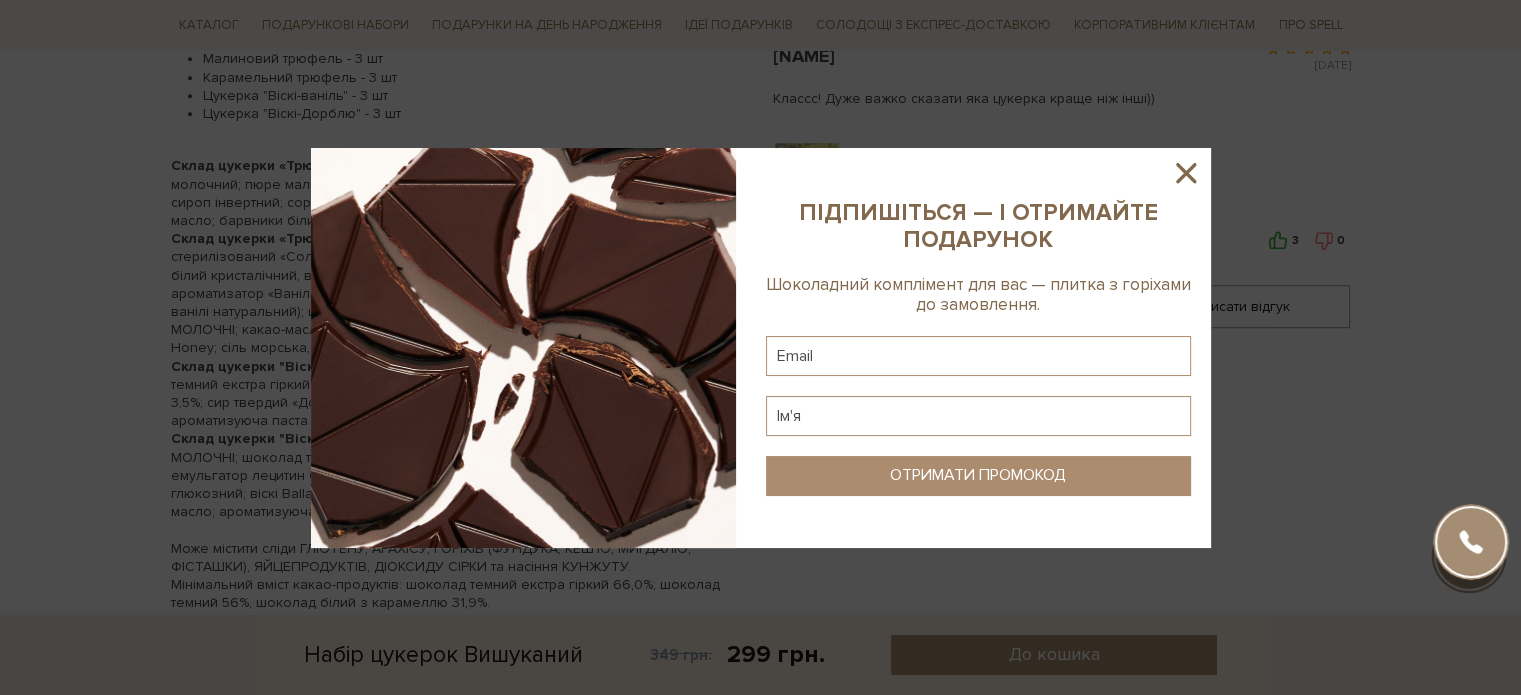 scroll, scrollTop: 1384, scrollLeft: 0, axis: vertical 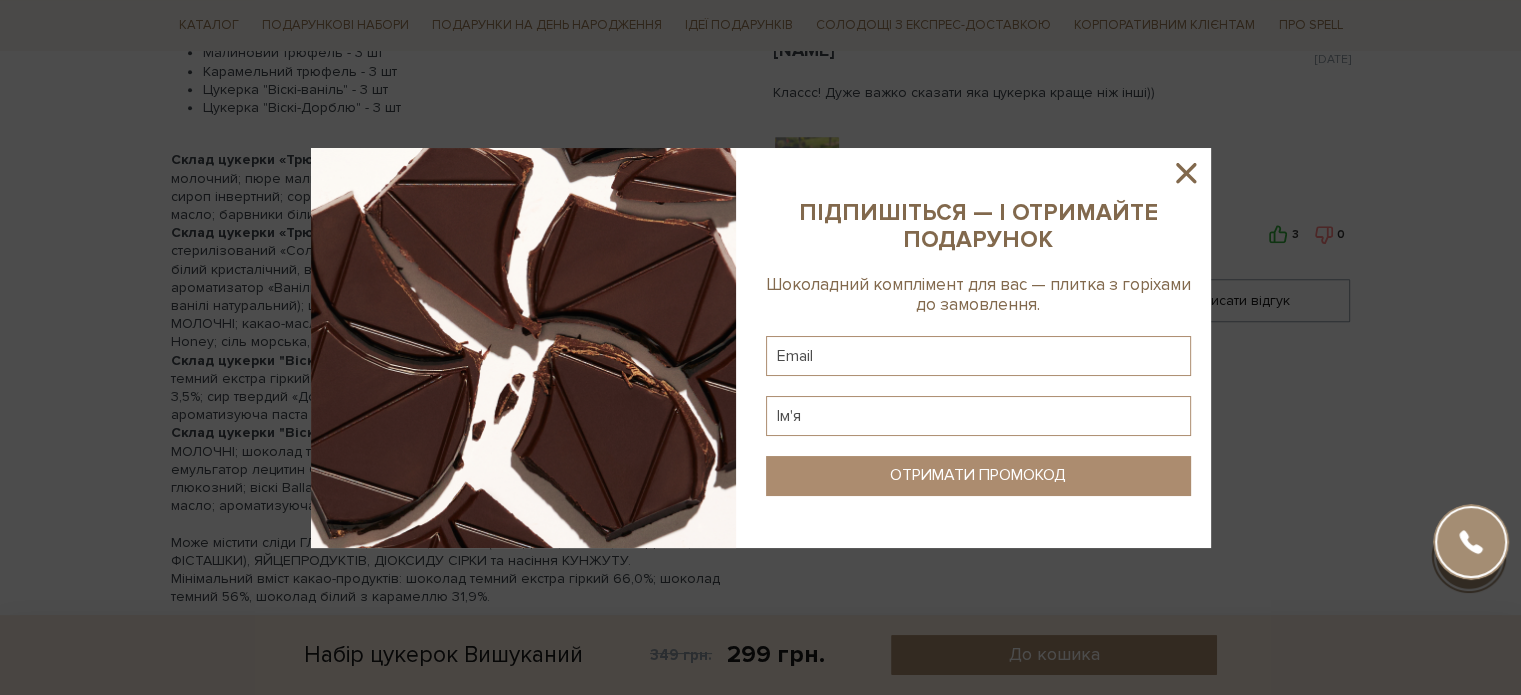 click 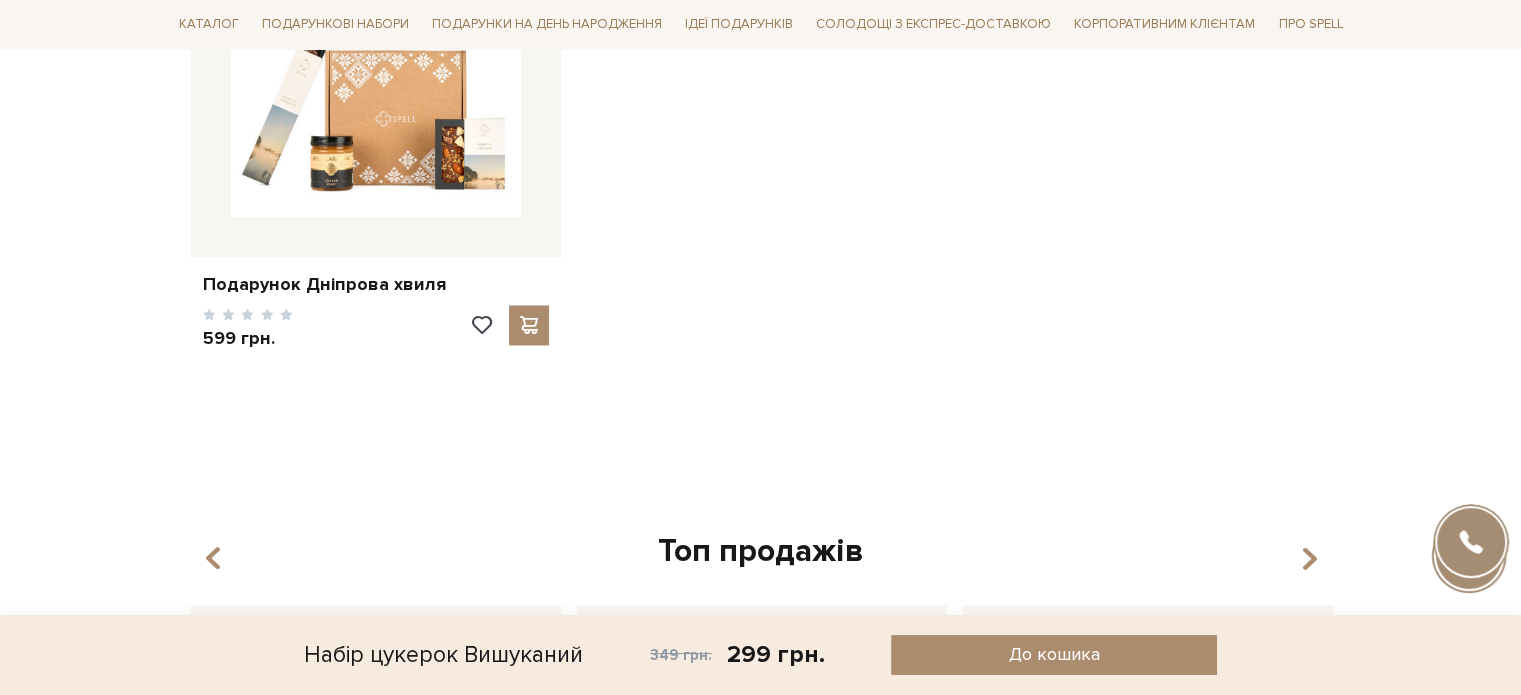 scroll, scrollTop: 2958, scrollLeft: 0, axis: vertical 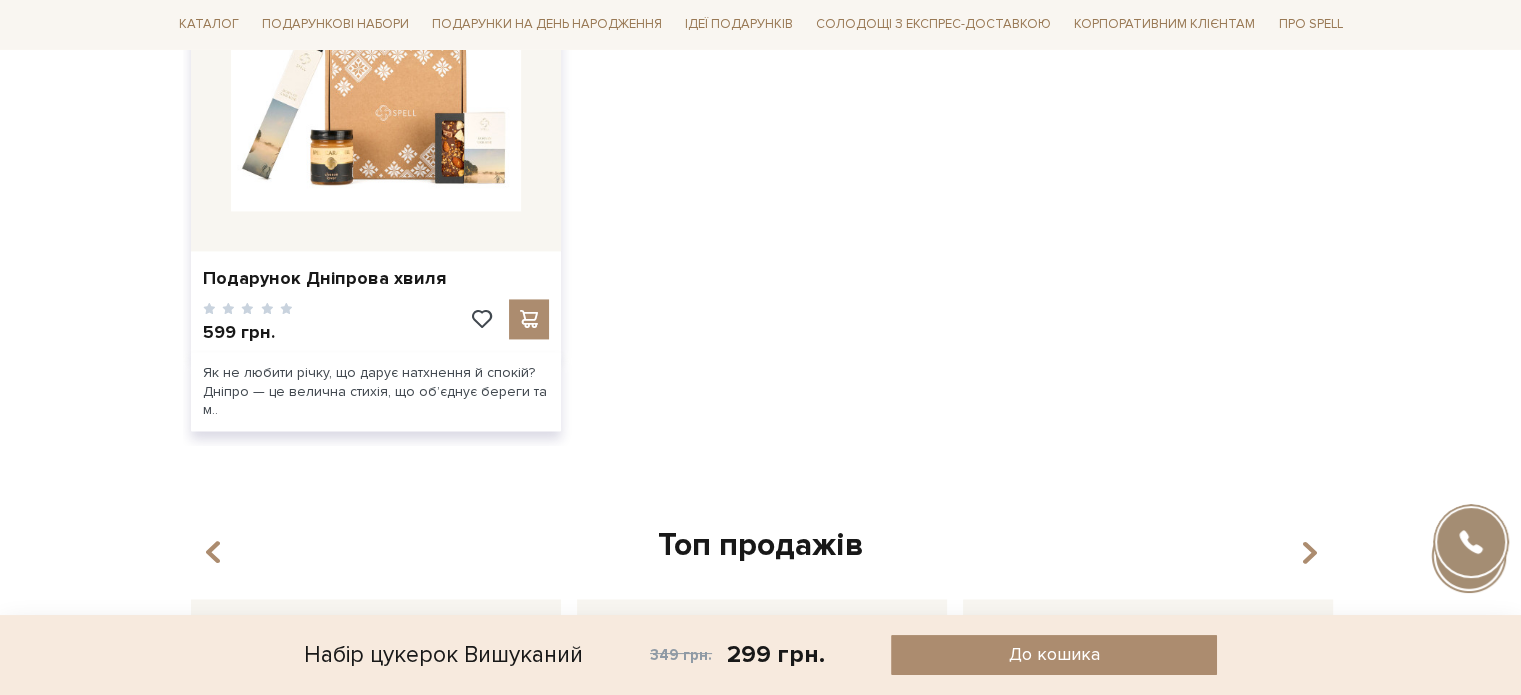 click at bounding box center (376, 66) 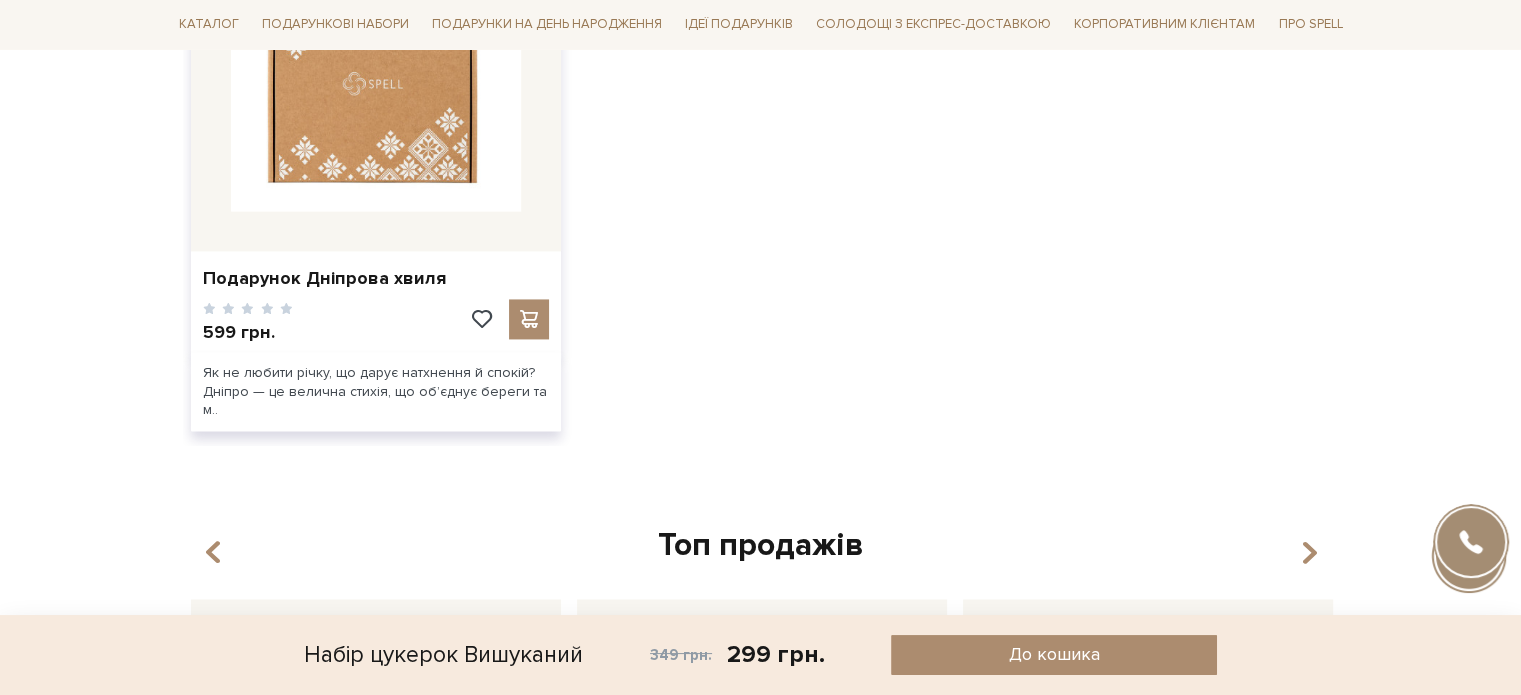 click at bounding box center [376, 66] 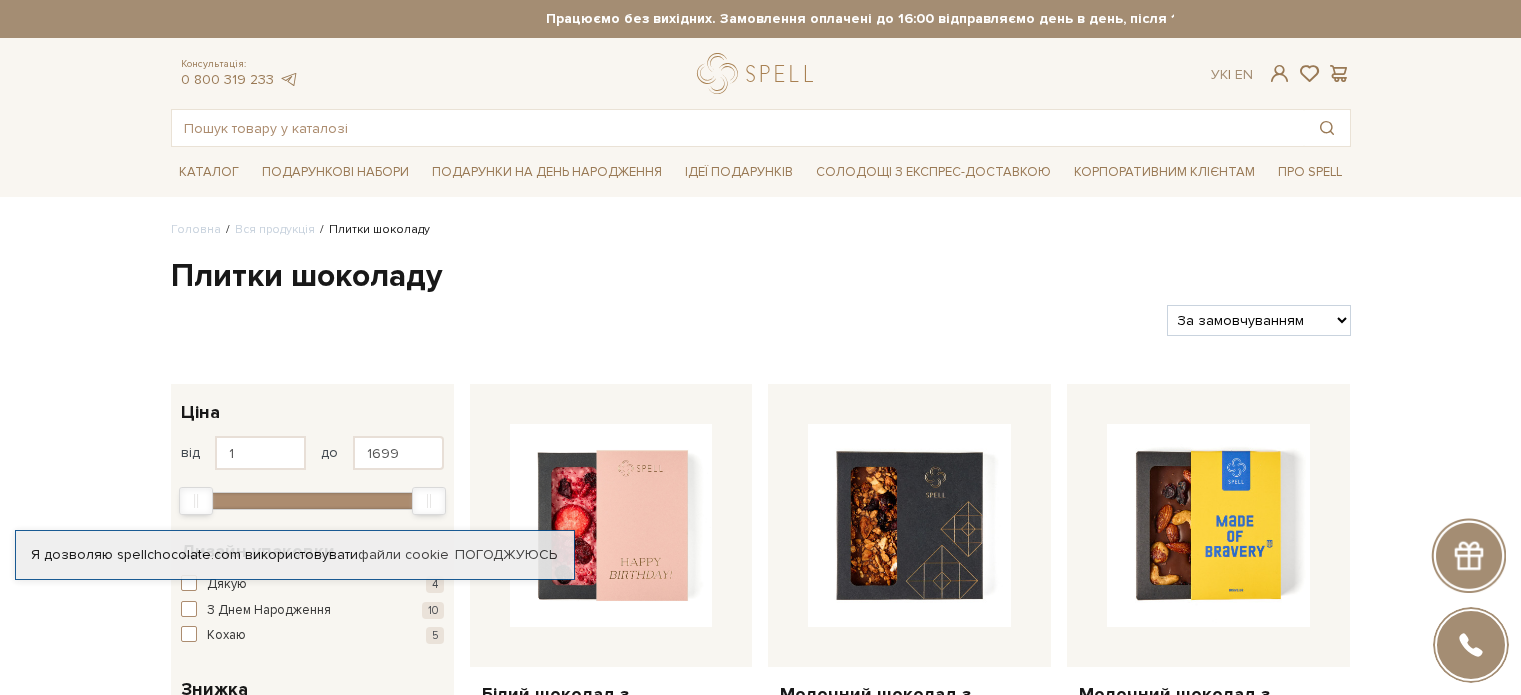 scroll, scrollTop: 0, scrollLeft: 0, axis: both 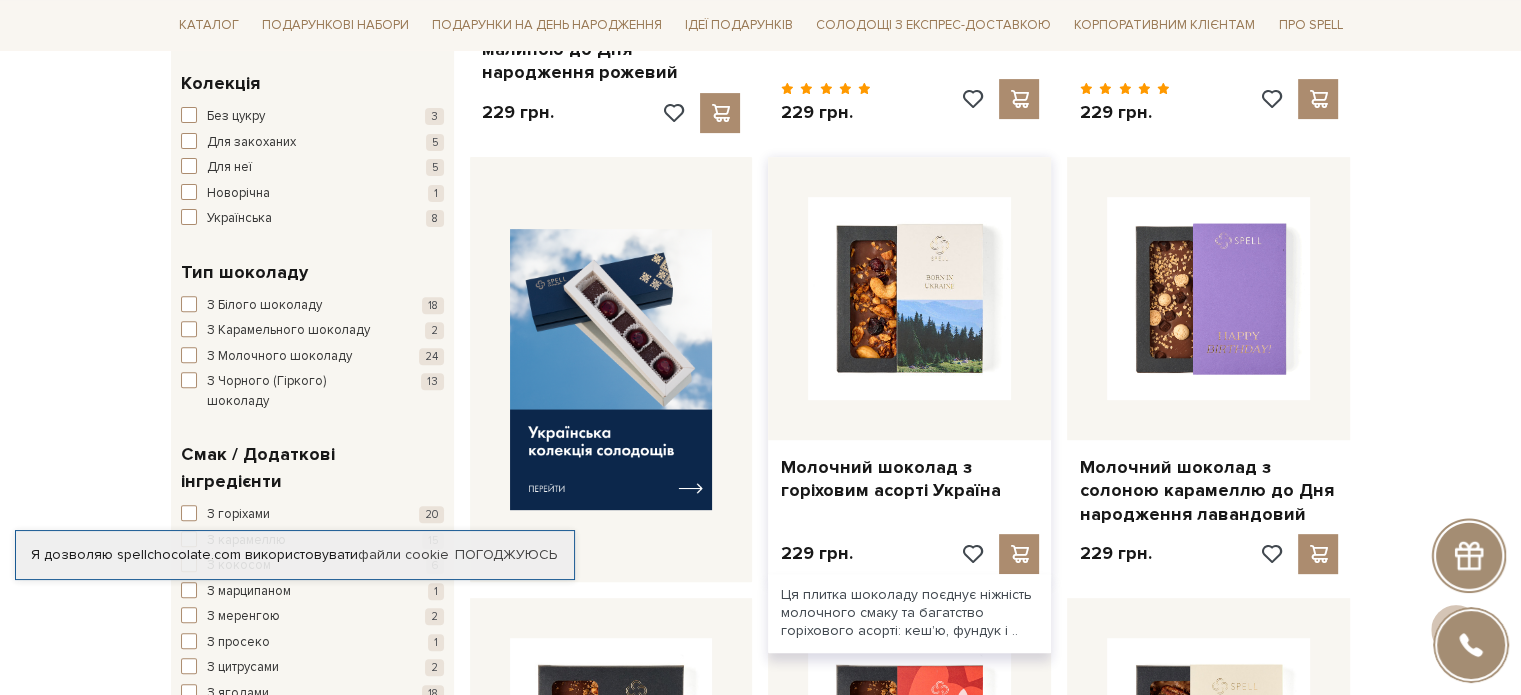 click at bounding box center [909, 298] 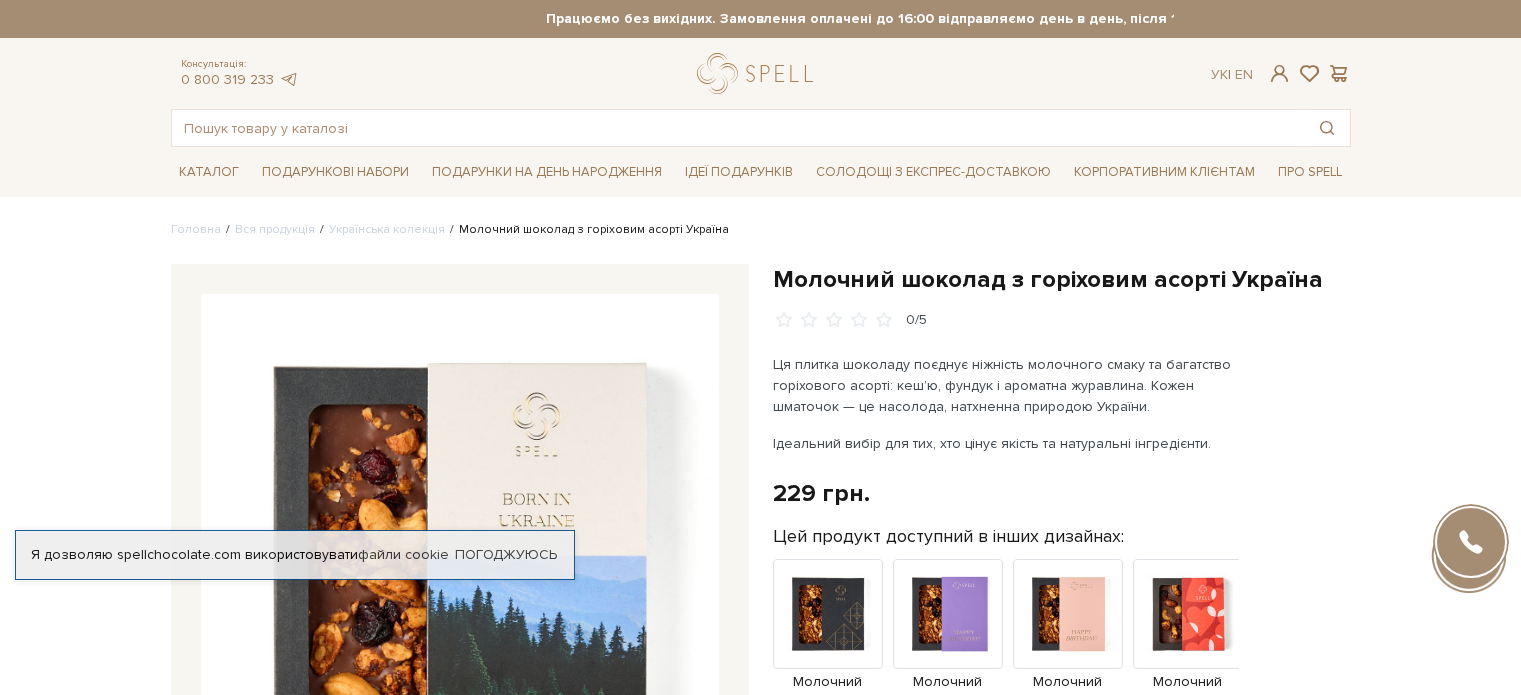 scroll, scrollTop: 0, scrollLeft: 0, axis: both 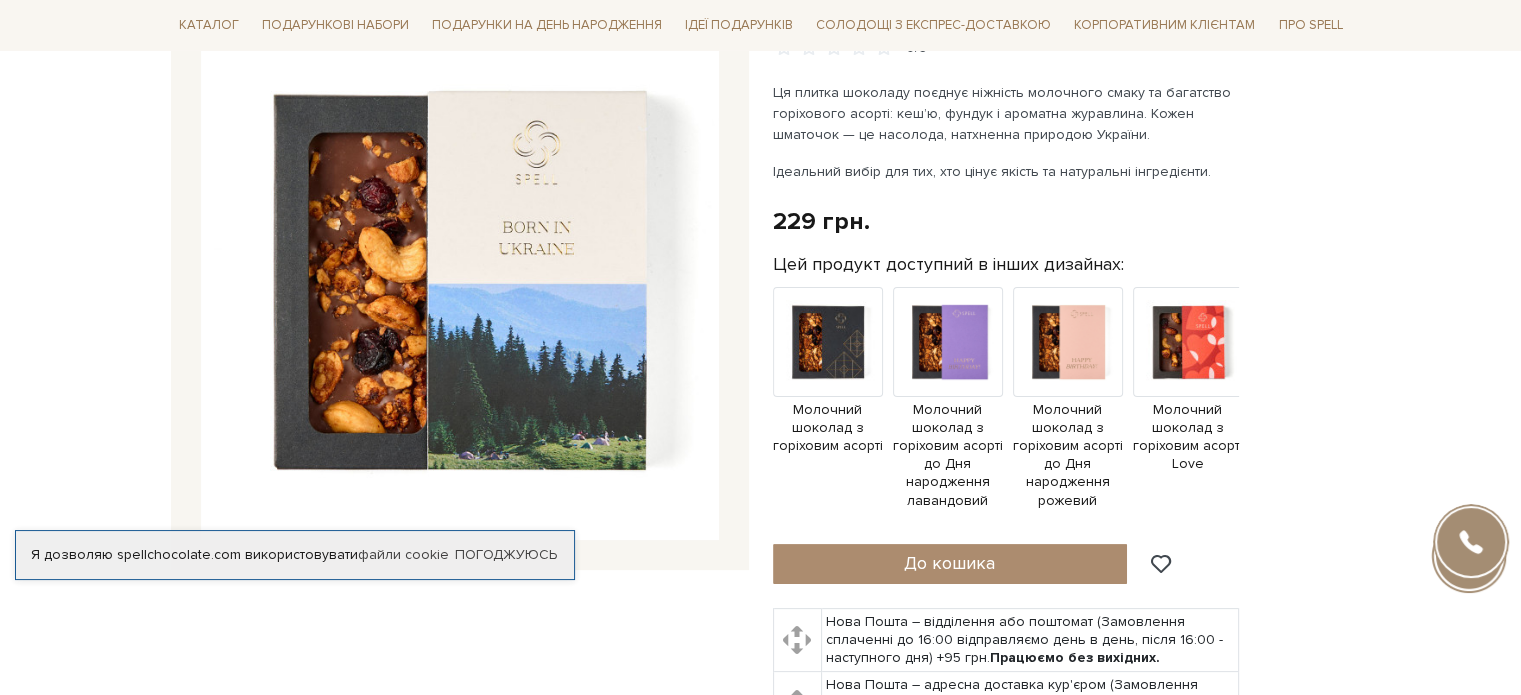 drag, startPoint x: 1534, startPoint y: 236, endPoint x: 1535, endPoint y: 149, distance: 87.005745 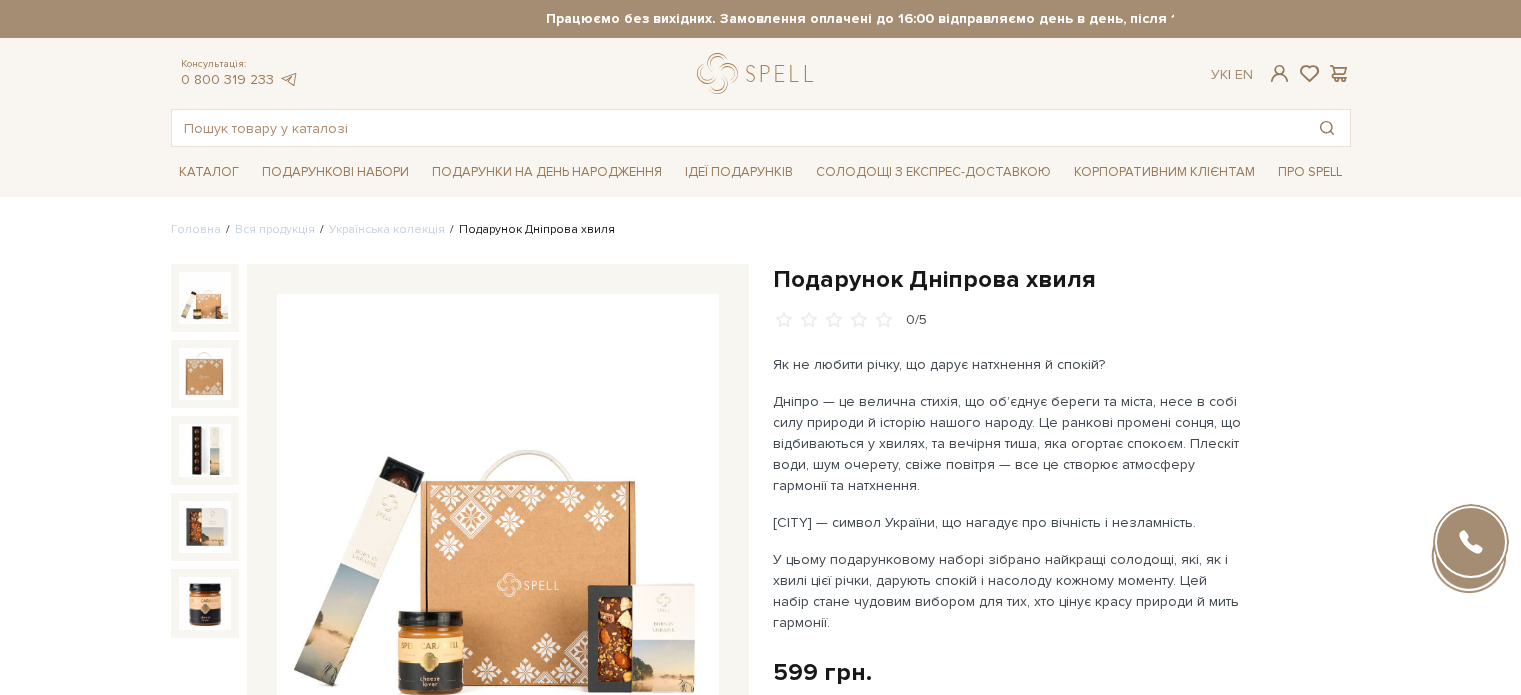 scroll, scrollTop: 0, scrollLeft: 0, axis: both 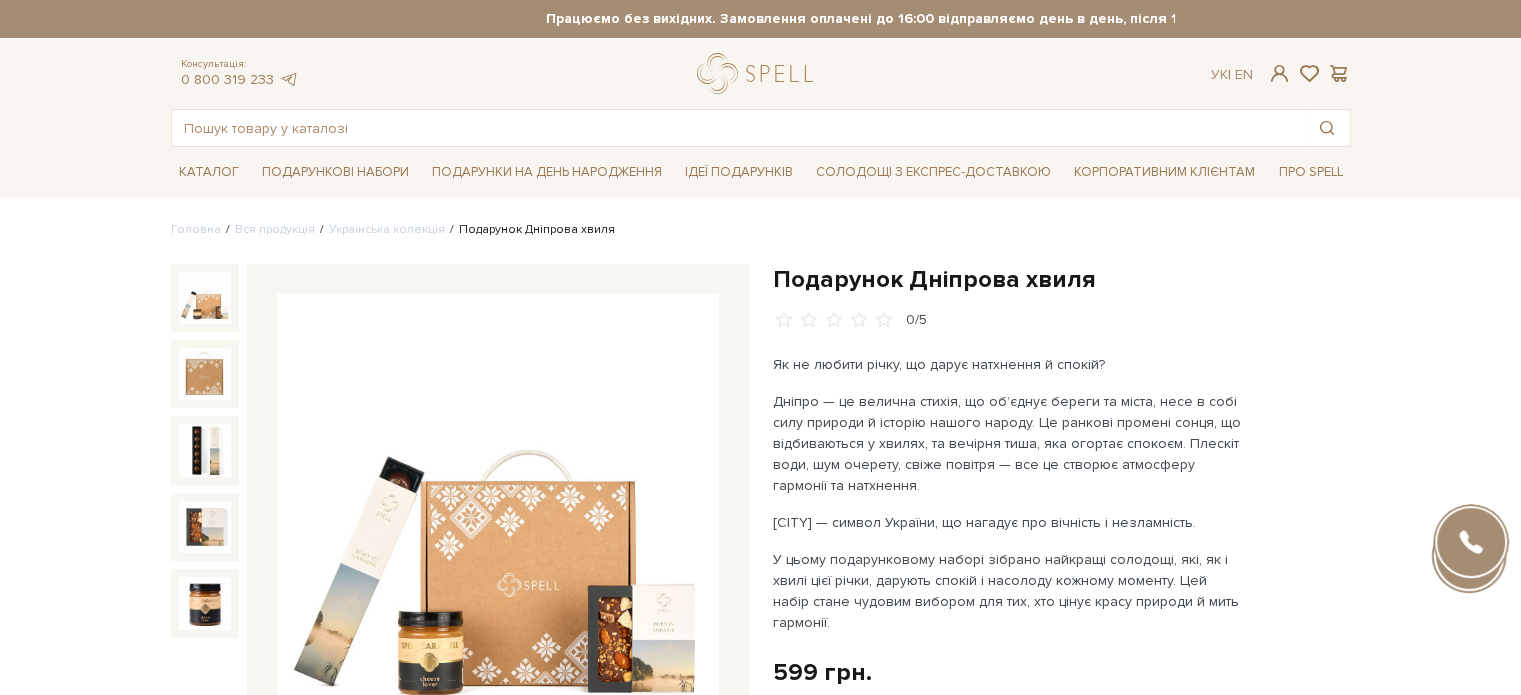 click on "Подарункові набори
SALE
Корпоративним клієнтам
Доставка і оплата
Консультація: 0 800 319 233
Передзвонити мені
Ук                 |
En
|
🎁До 10 серпня купуйте один сет цукерок на 6 шт – другий отримуйте в подарунок! Місяць шоколаду в Spell:  обрати свій сет >>
обрати свій сет >>
| |" at bounding box center [760, 2023] 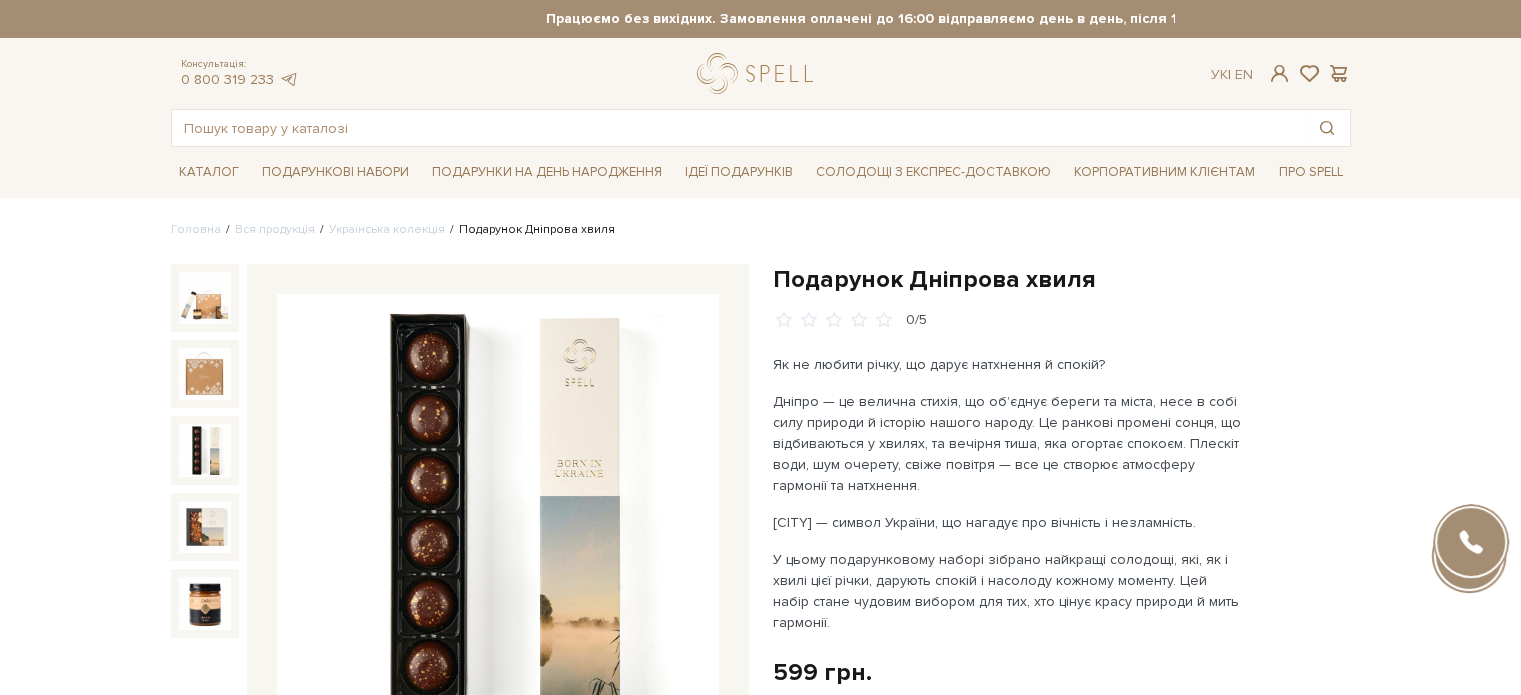 click at bounding box center (205, 450) 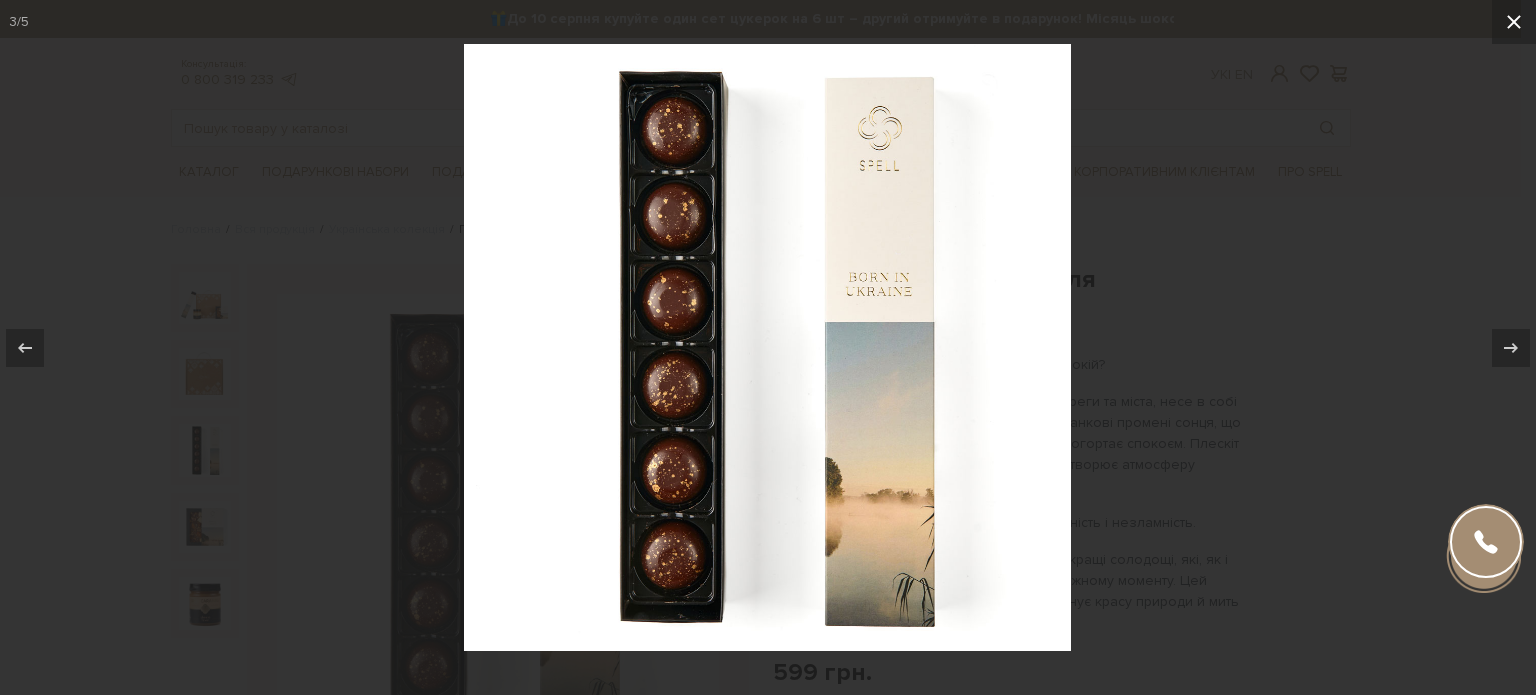 click at bounding box center [1514, 22] 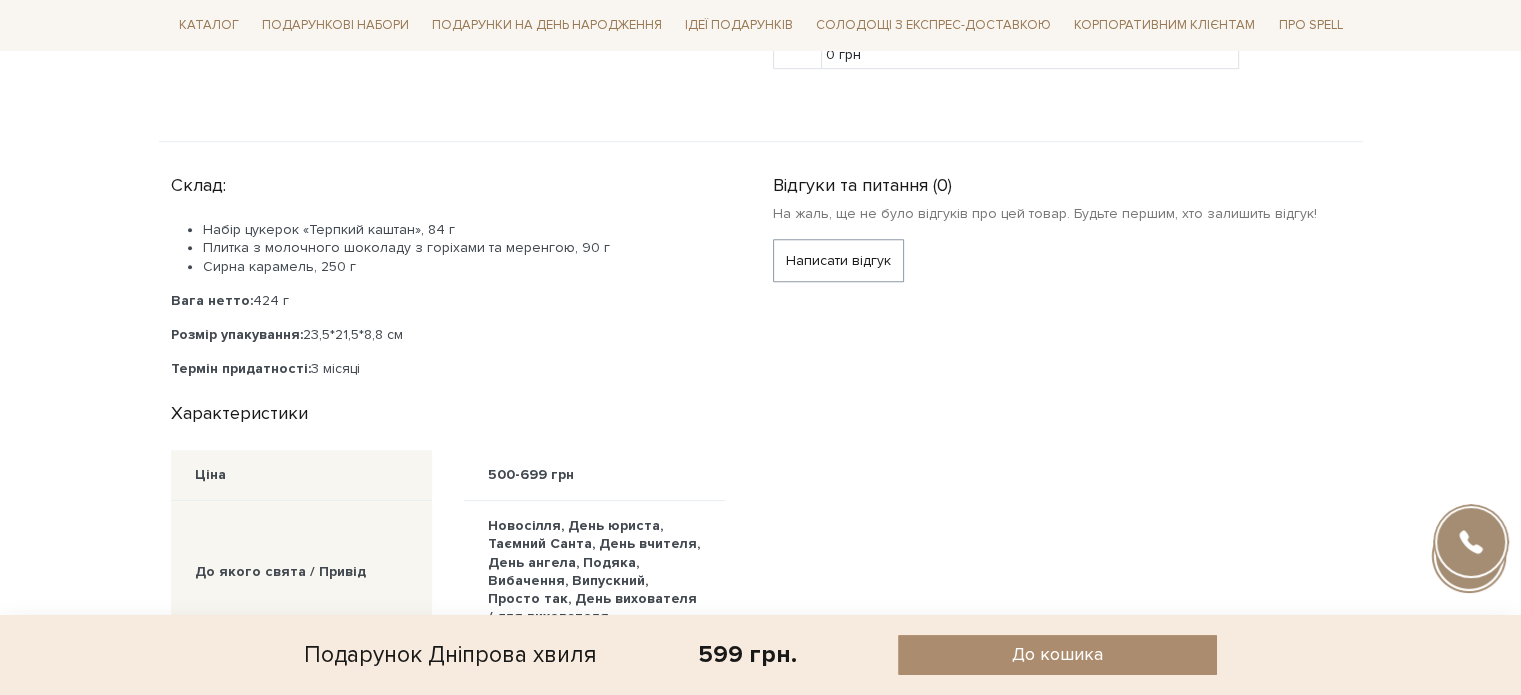 scroll, scrollTop: 963, scrollLeft: 0, axis: vertical 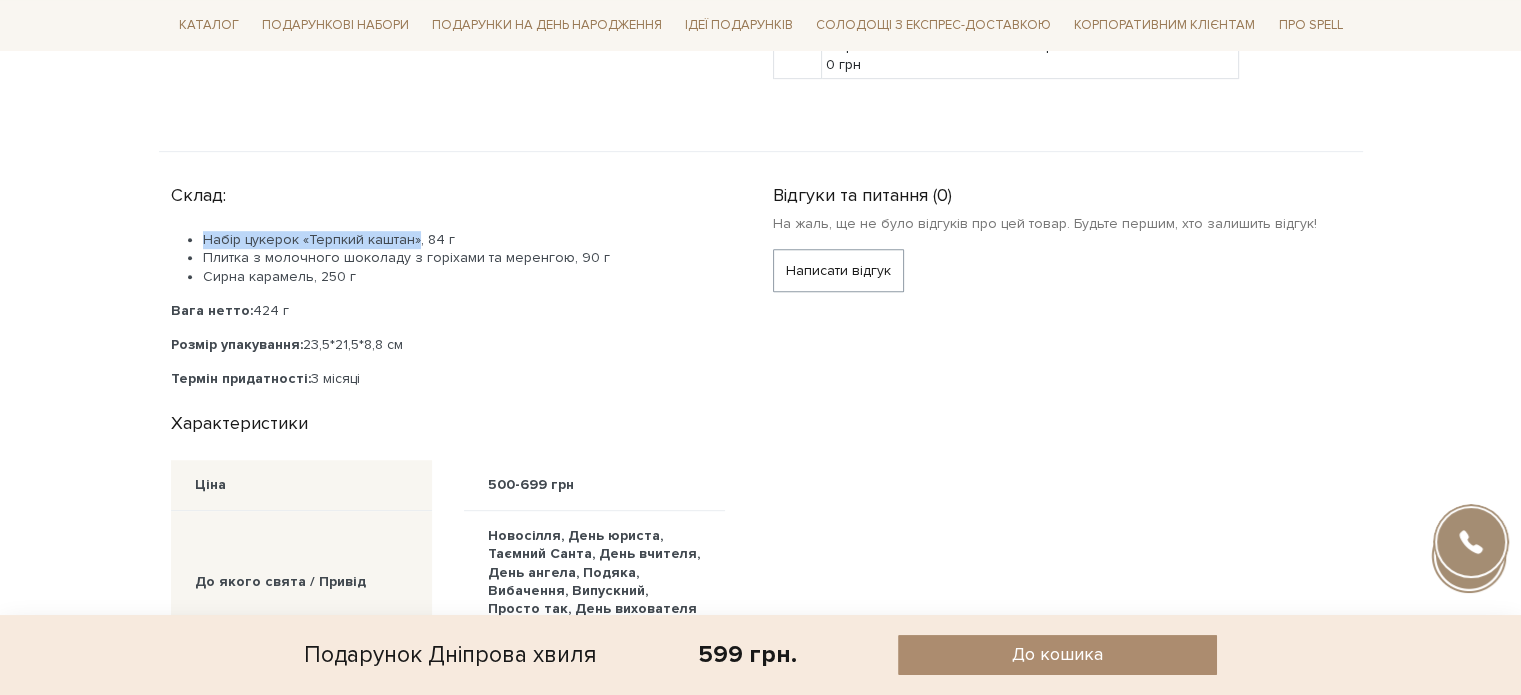 drag, startPoint x: 412, startPoint y: 233, endPoint x: 204, endPoint y: 239, distance: 208.08652 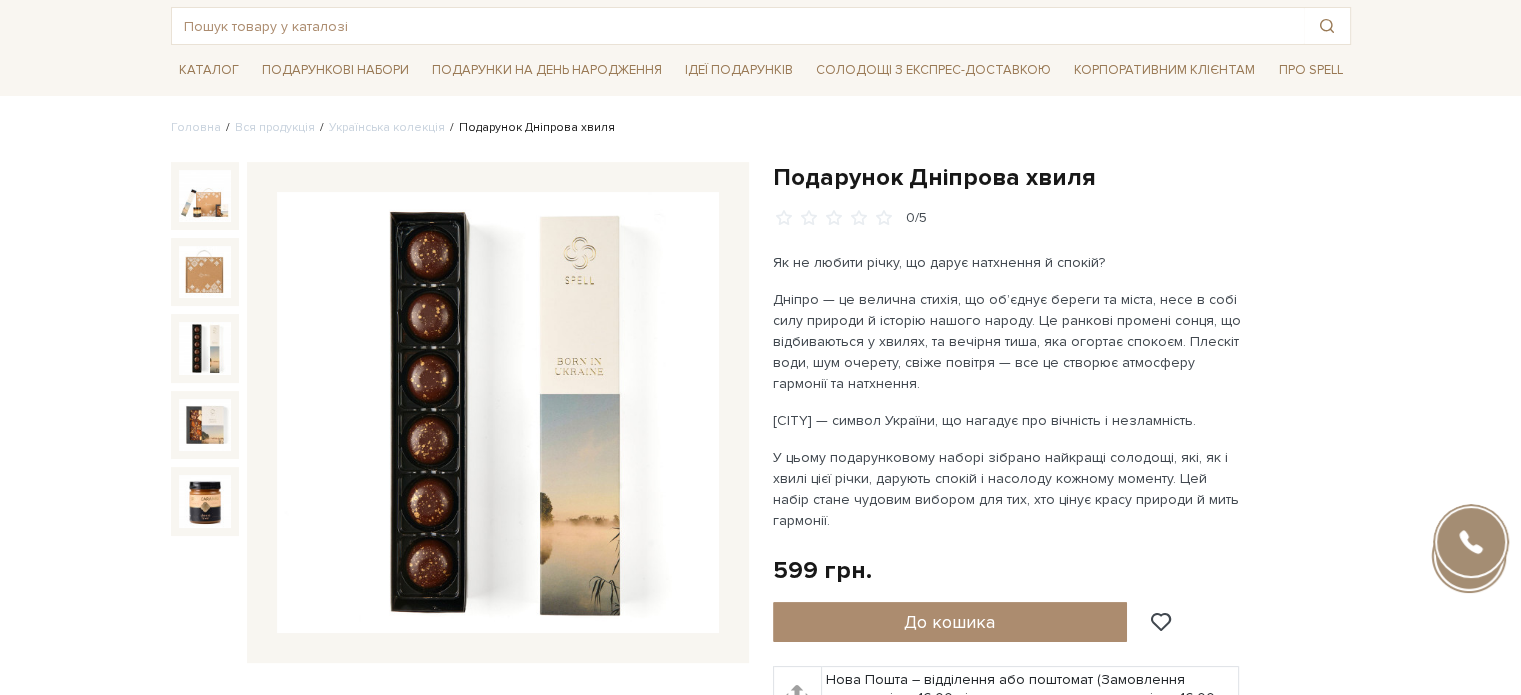 scroll, scrollTop: 0, scrollLeft: 0, axis: both 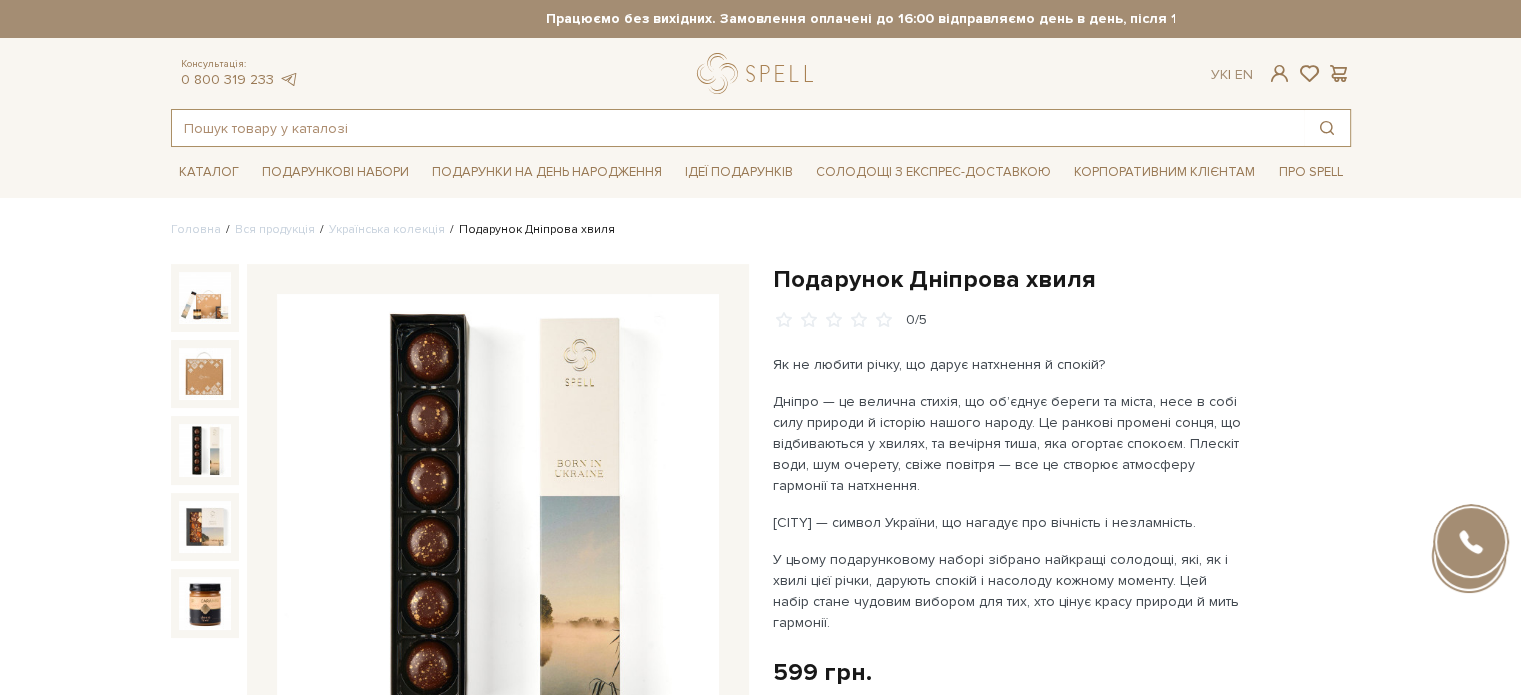 click at bounding box center (738, 128) 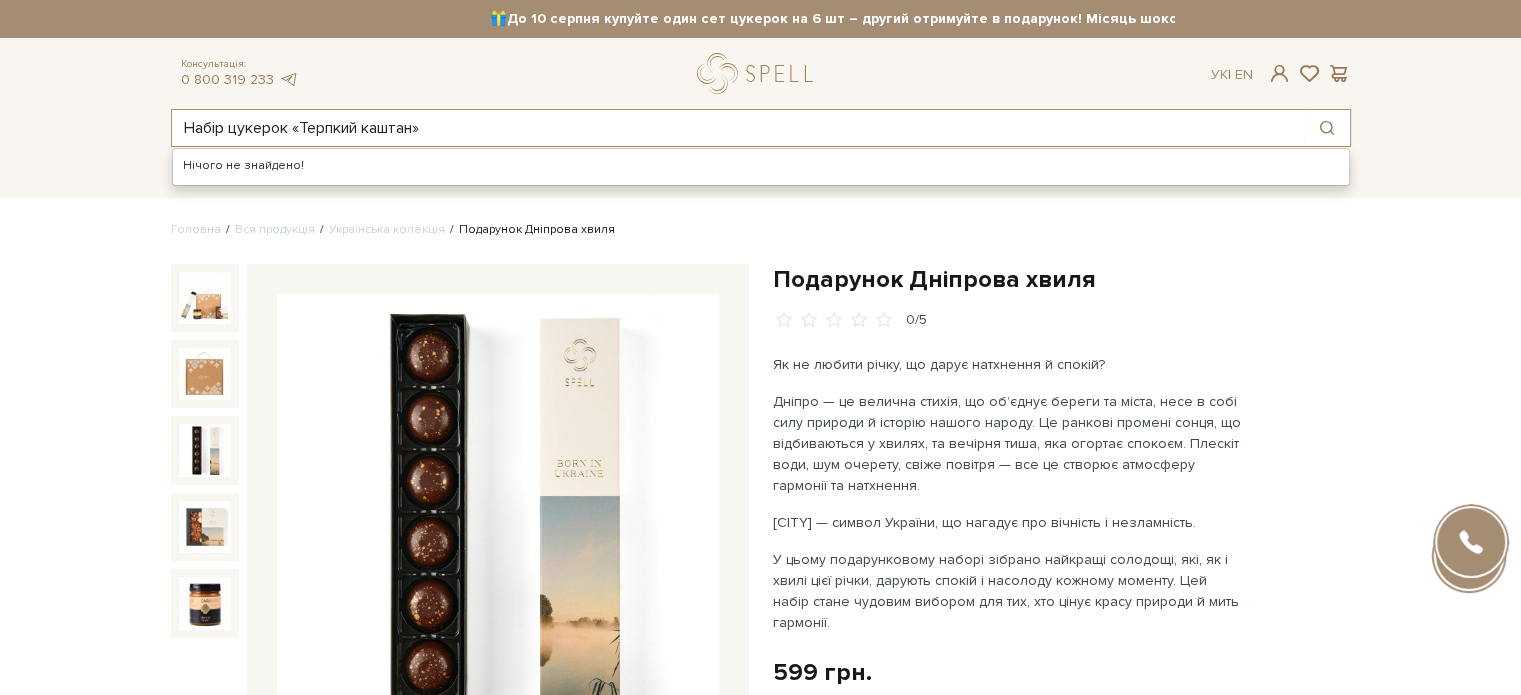type on "Набір цукерок «Терпкий каштан»" 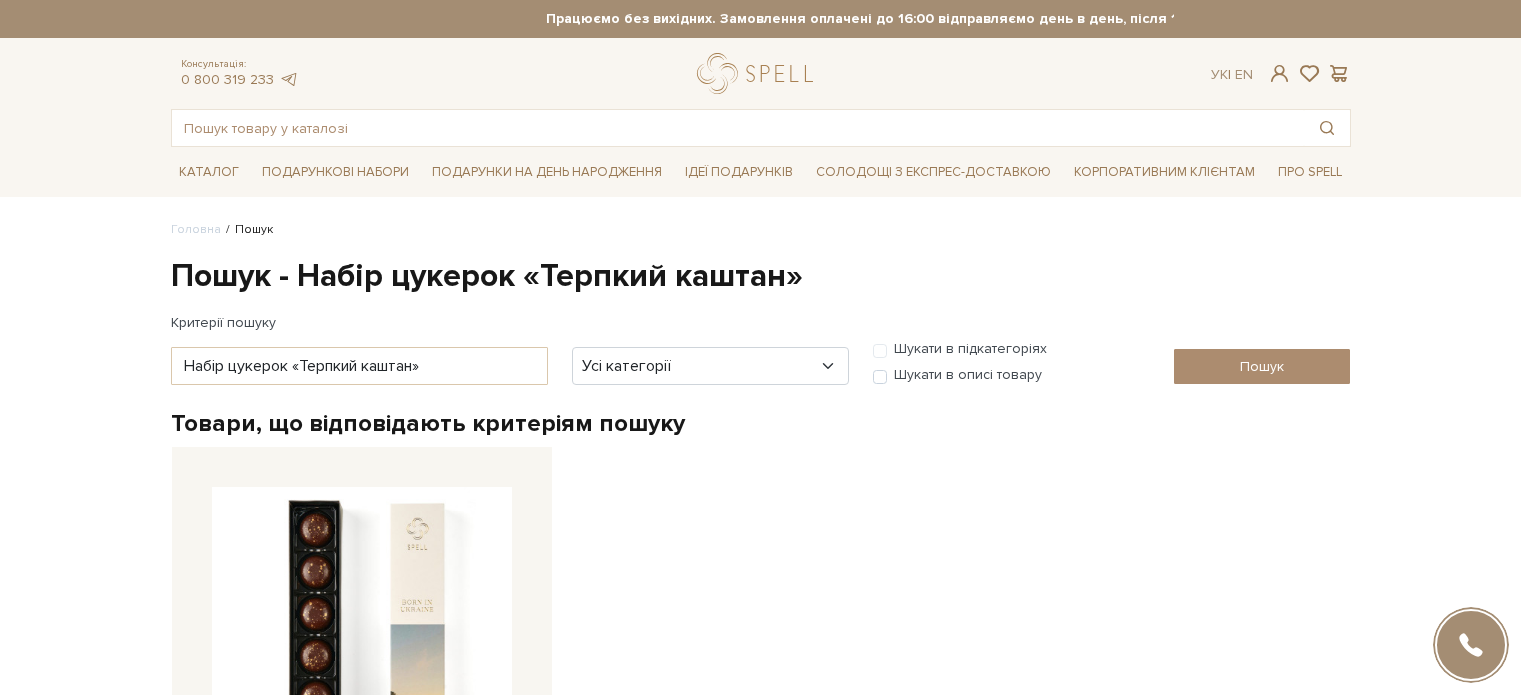 scroll, scrollTop: 0, scrollLeft: 0, axis: both 